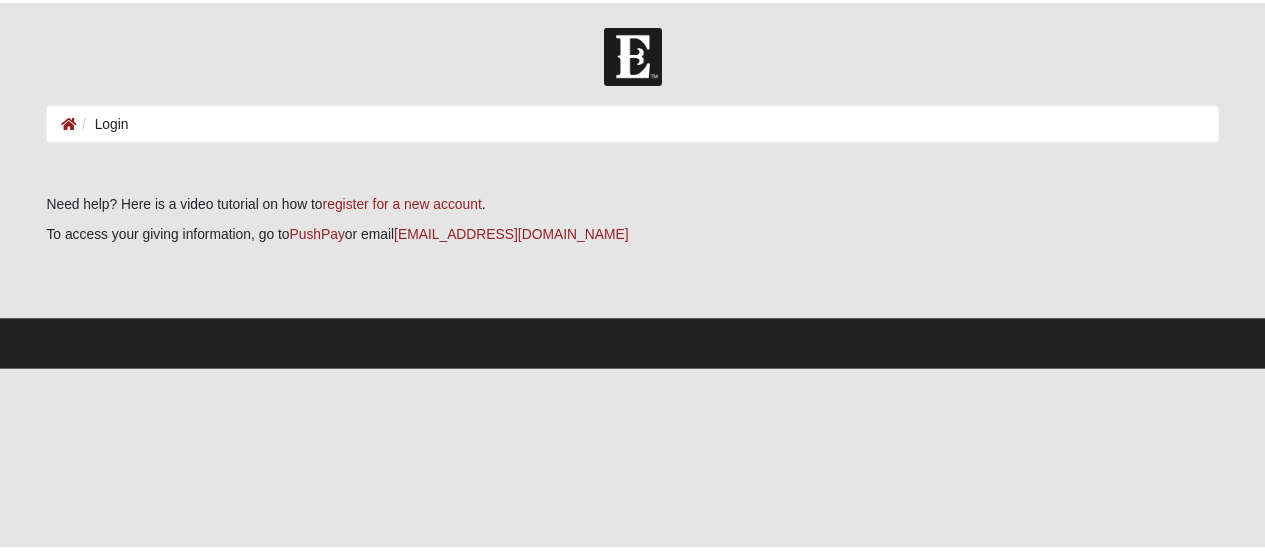 scroll, scrollTop: 0, scrollLeft: 0, axis: both 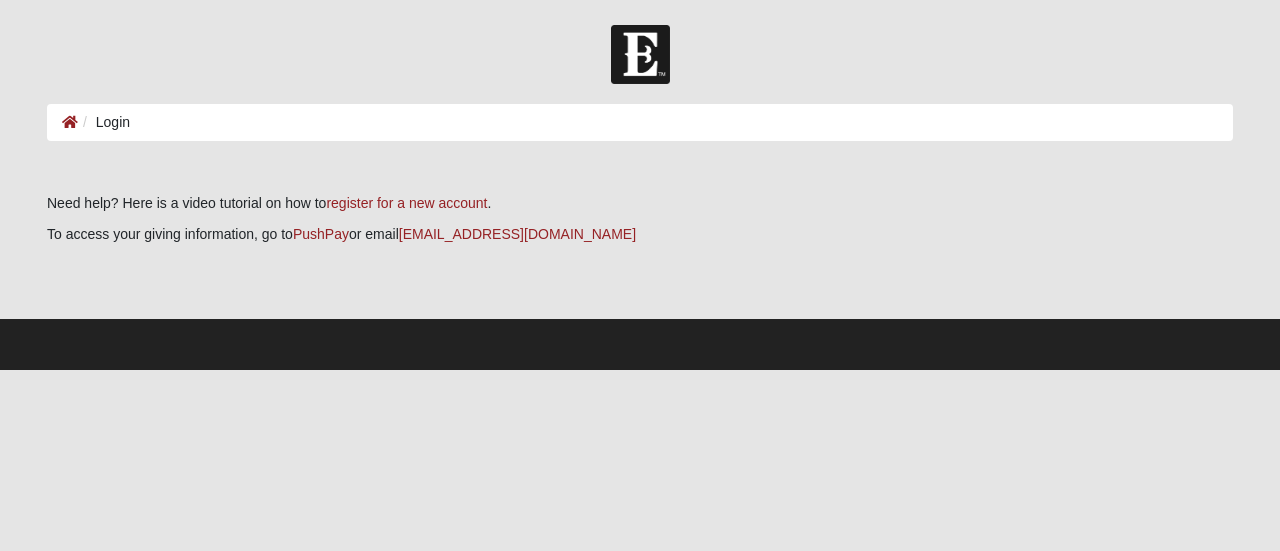click on "Login" at bounding box center (640, 122) 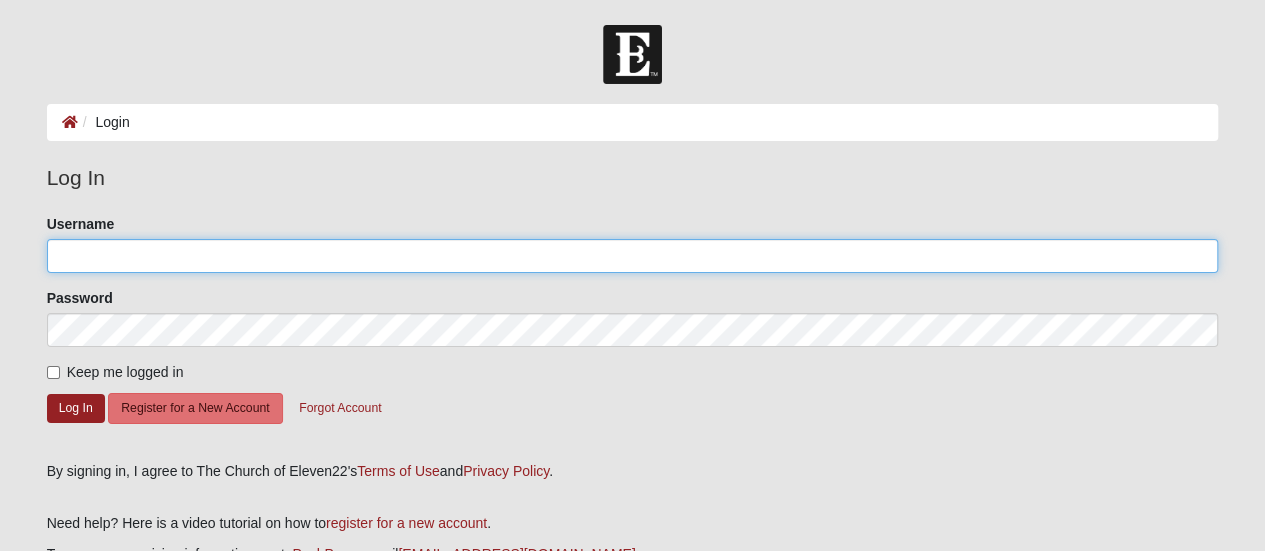 click on "Username" 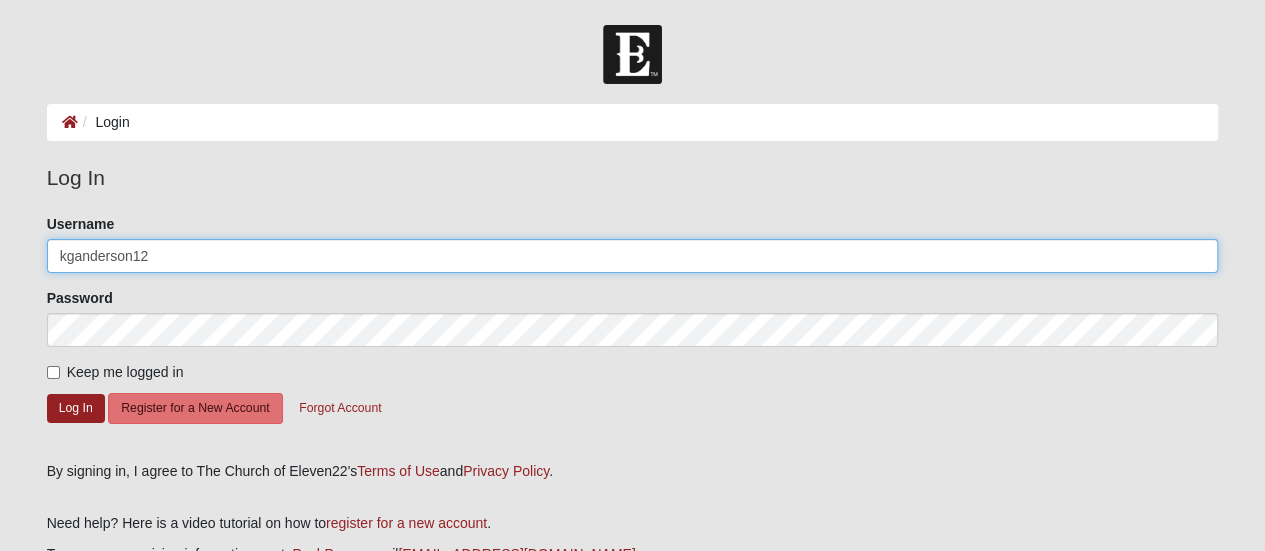 type on "kganderson12" 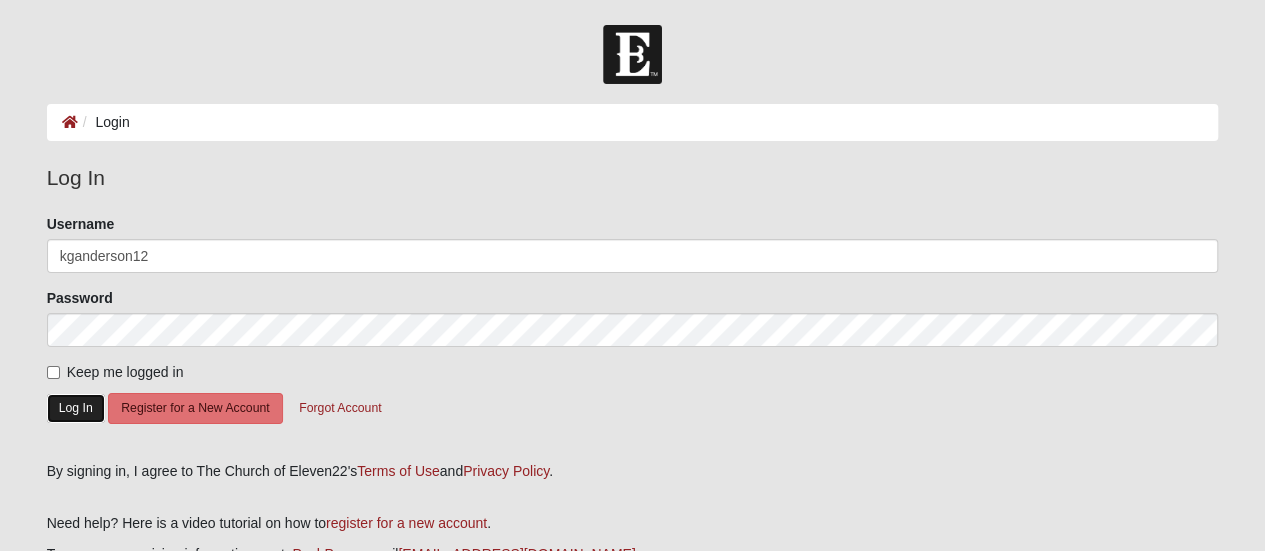 click on "Log In" 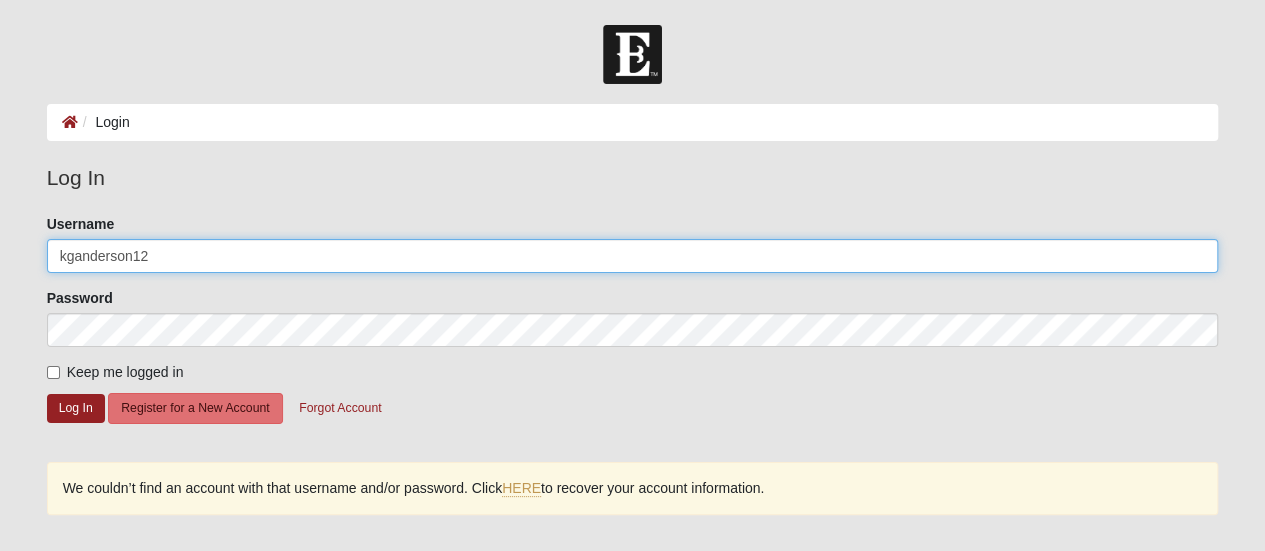 click on "kganderson12" 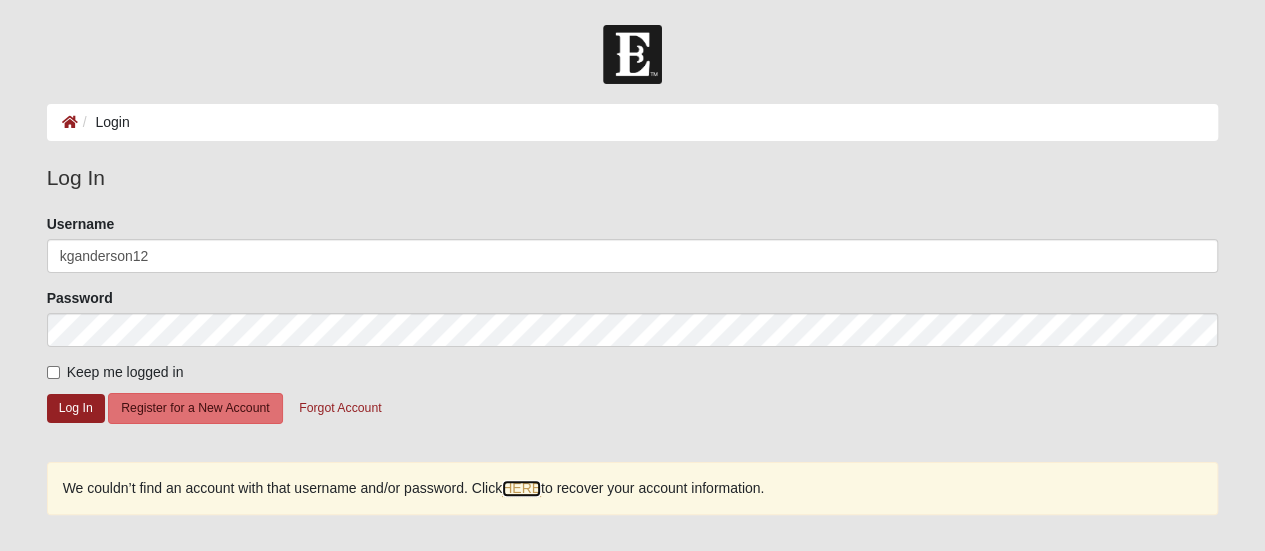 click on "HERE" at bounding box center [521, 488] 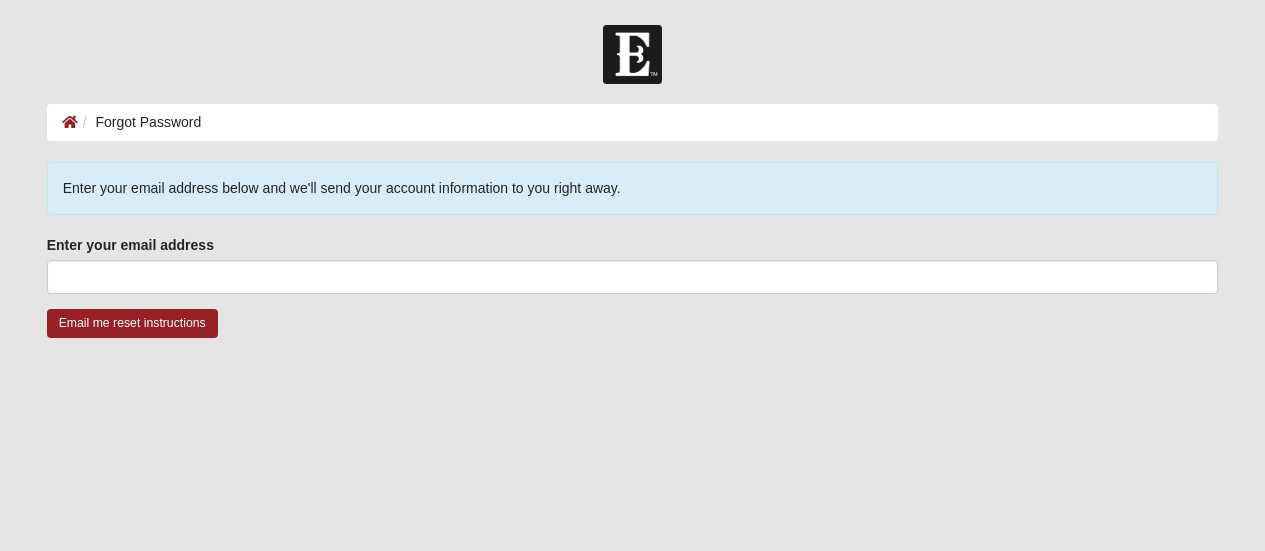scroll, scrollTop: 0, scrollLeft: 0, axis: both 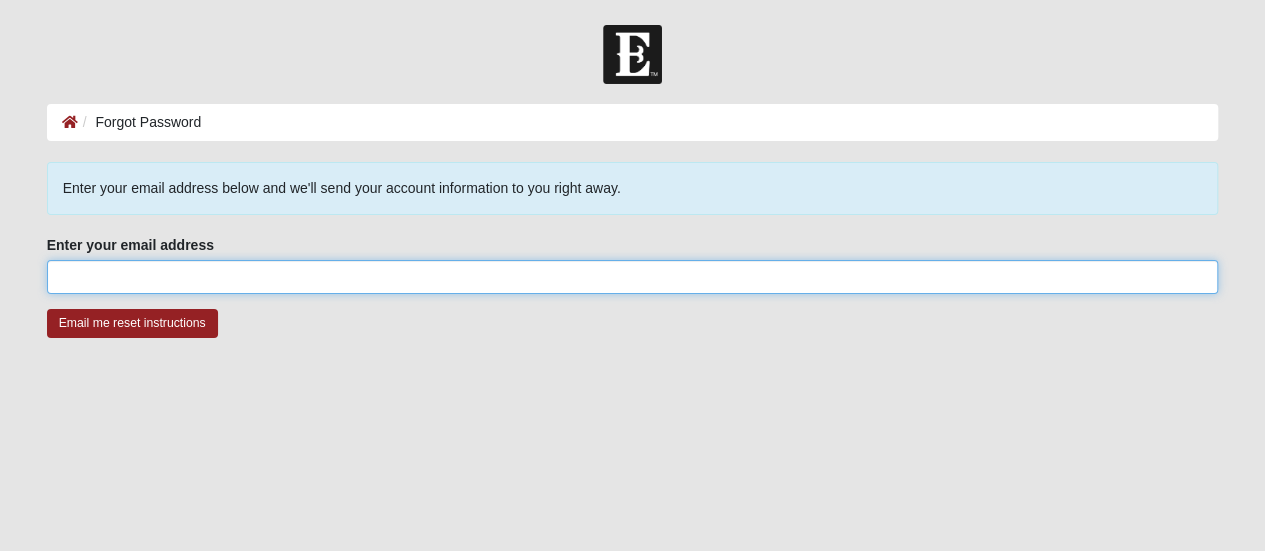 click on "Enter your email address" at bounding box center (633, 277) 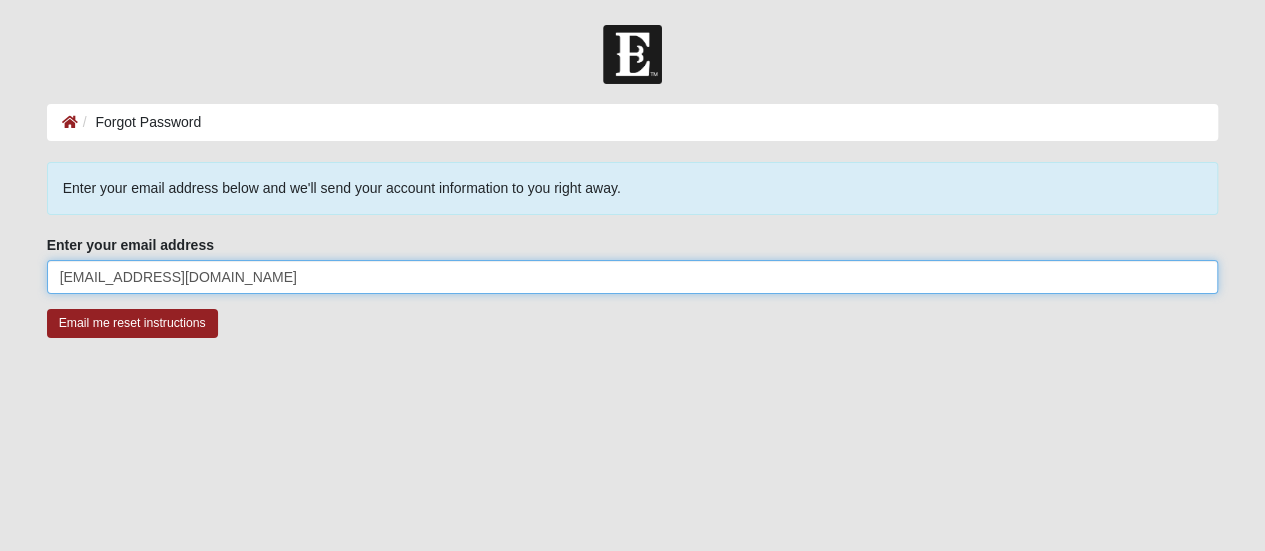 type on "[EMAIL_ADDRESS][DOMAIN_NAME]" 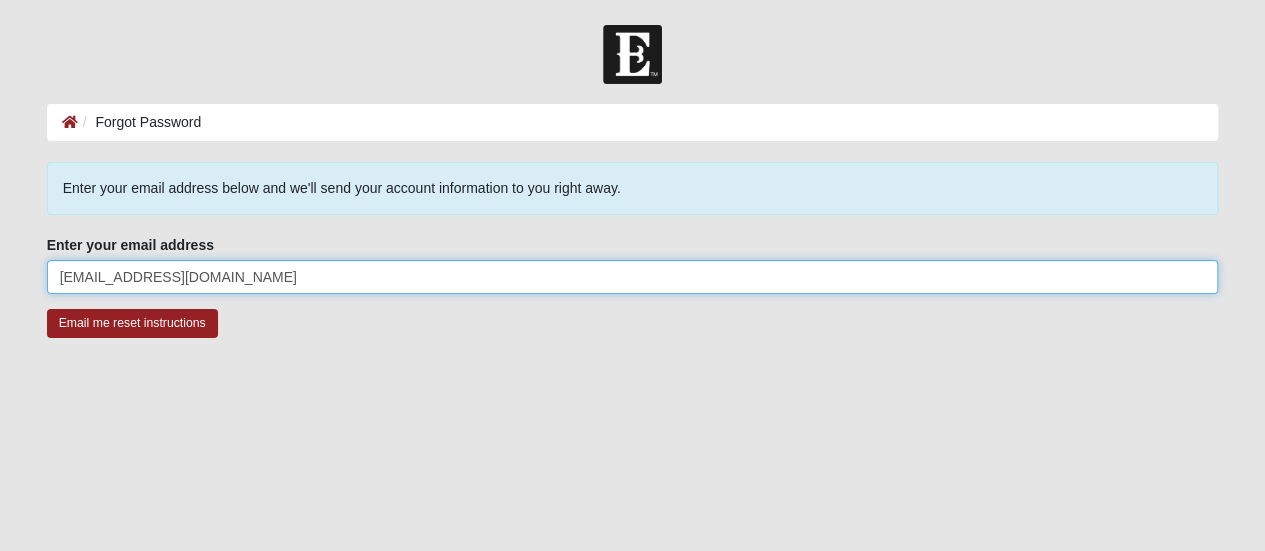 click on "Email me reset instructions" at bounding box center [132, 323] 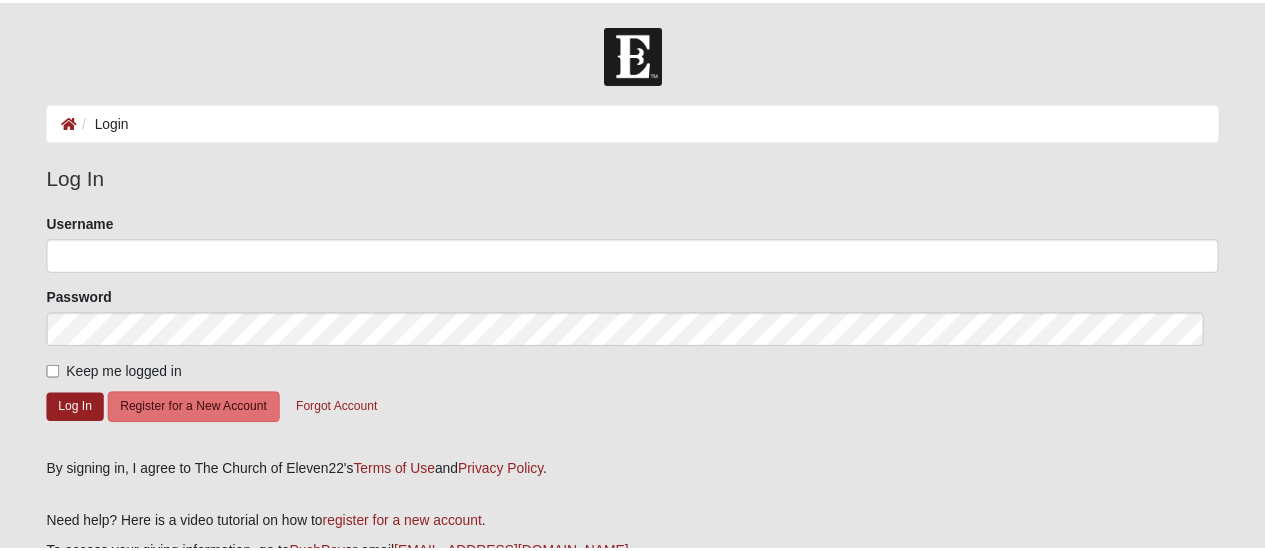 scroll, scrollTop: 0, scrollLeft: 0, axis: both 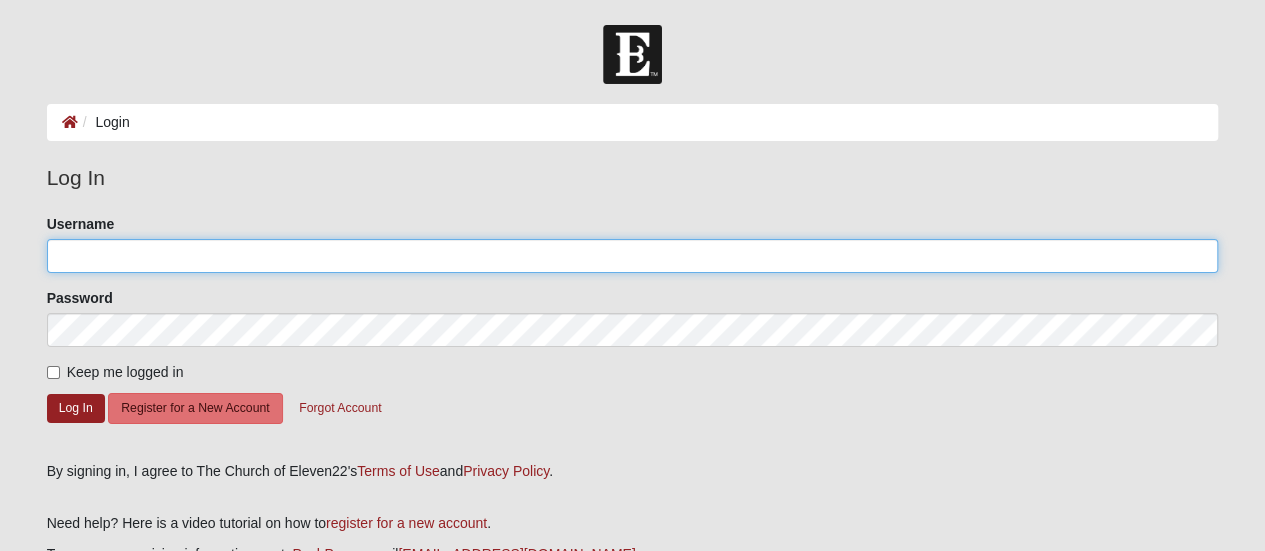 click on "Username" 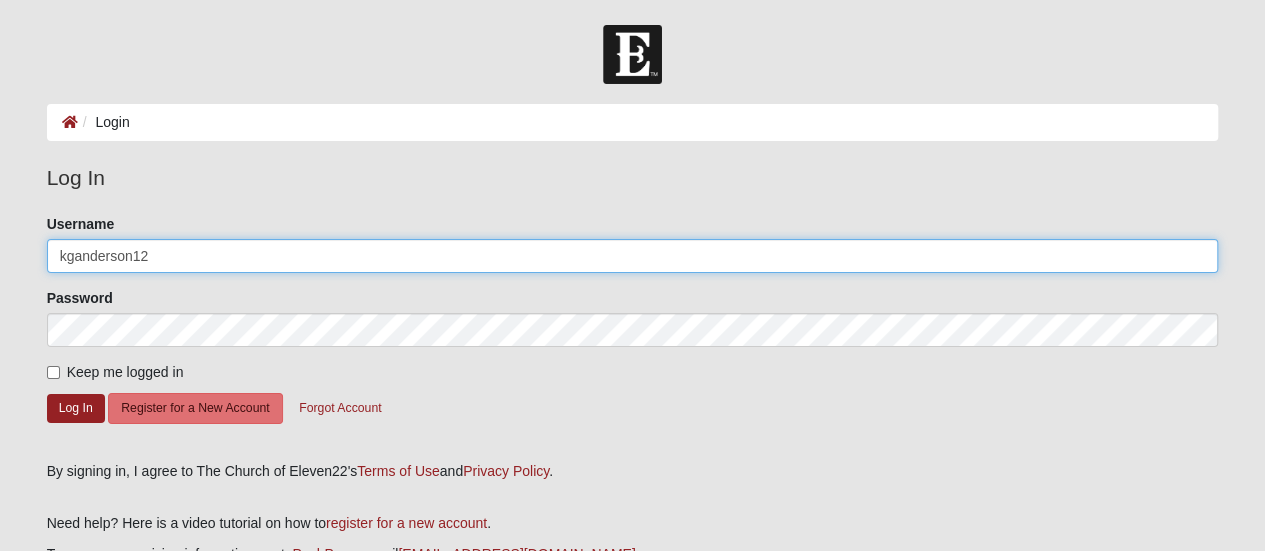 type on "kganderson12" 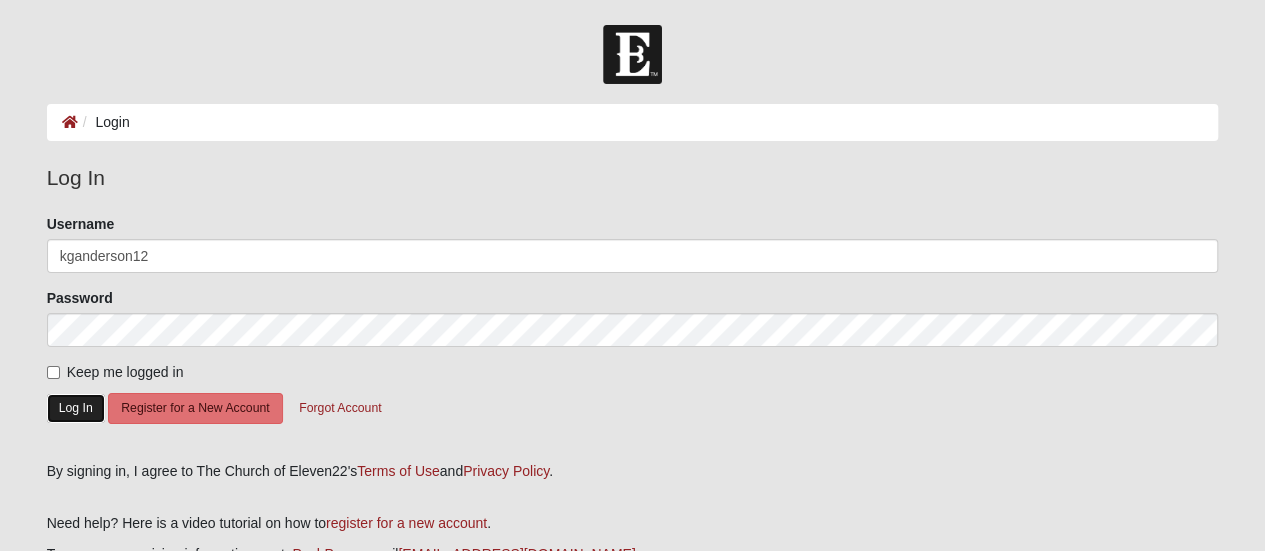 click on "Log In" 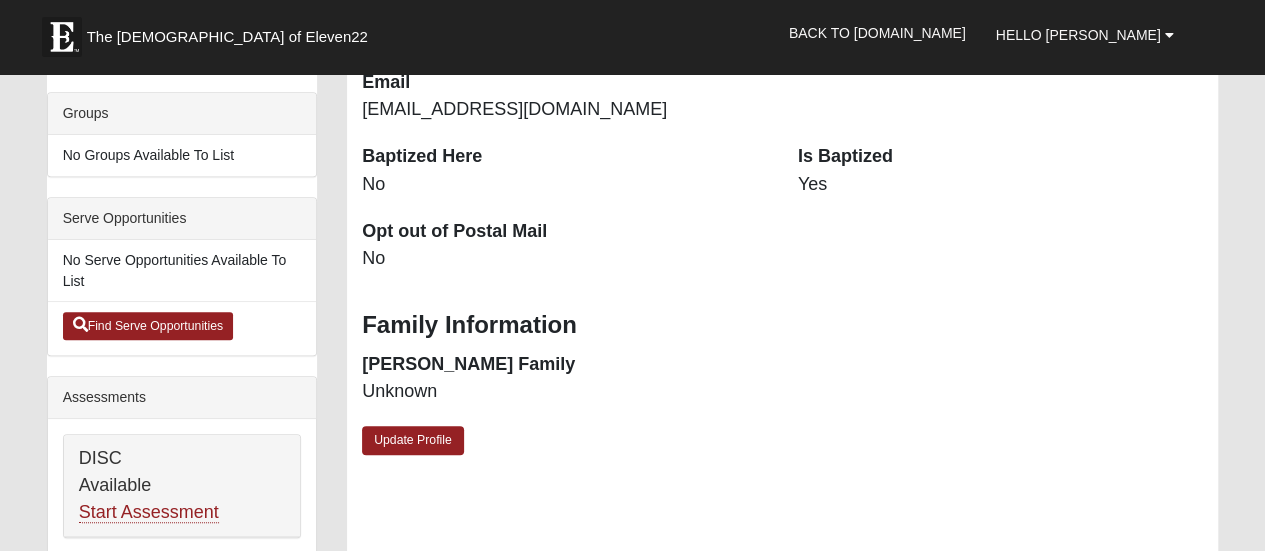 scroll, scrollTop: 475, scrollLeft: 0, axis: vertical 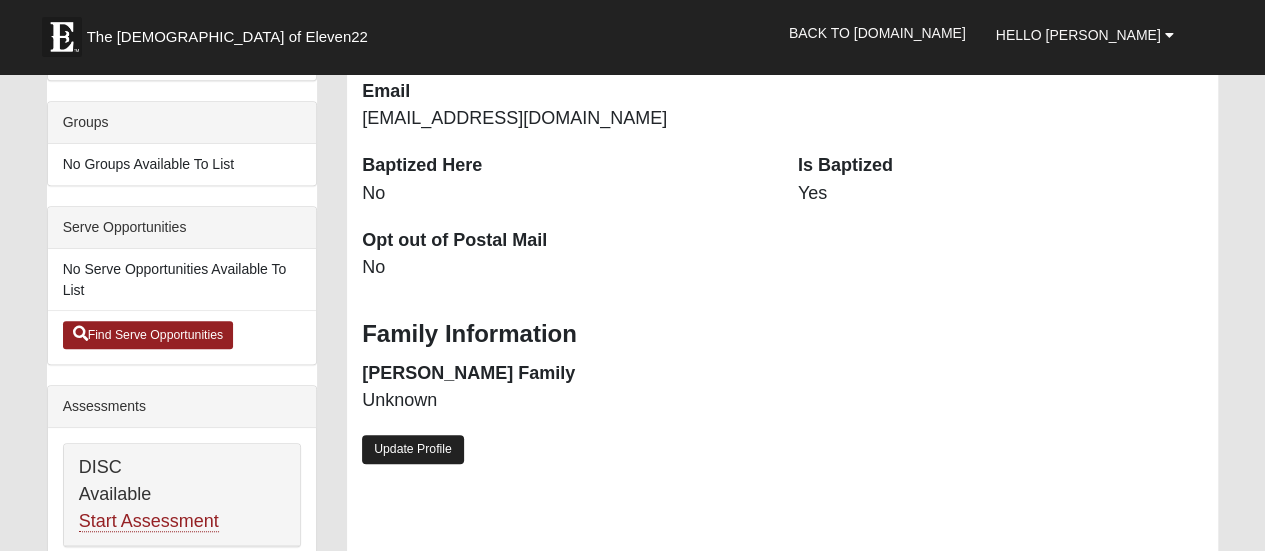 click on "Update Profile" at bounding box center [413, 449] 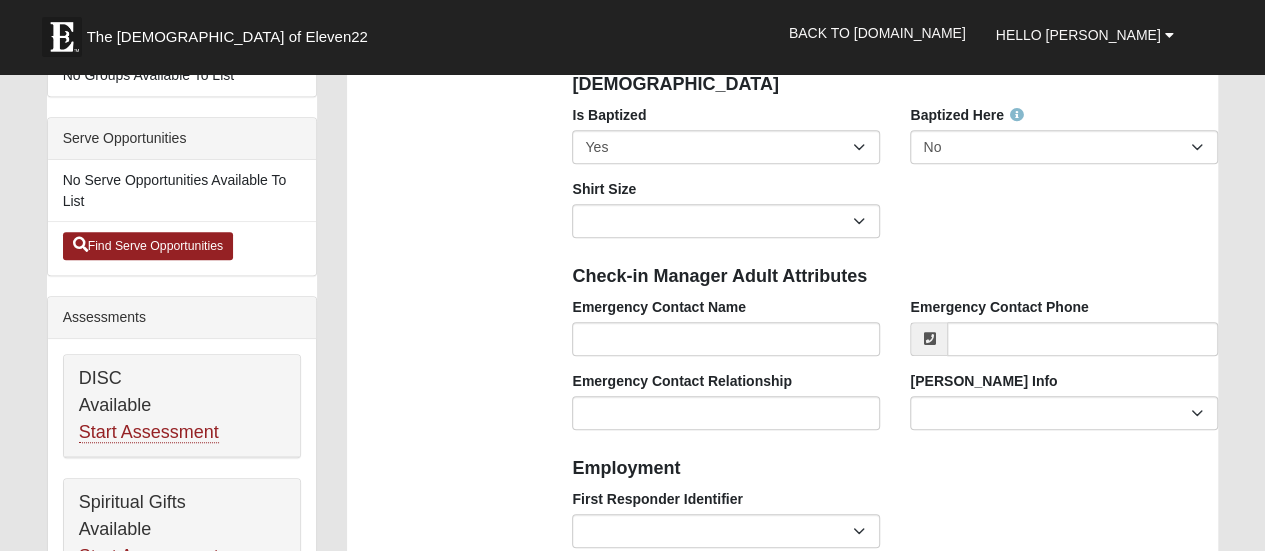 scroll, scrollTop: 575, scrollLeft: 0, axis: vertical 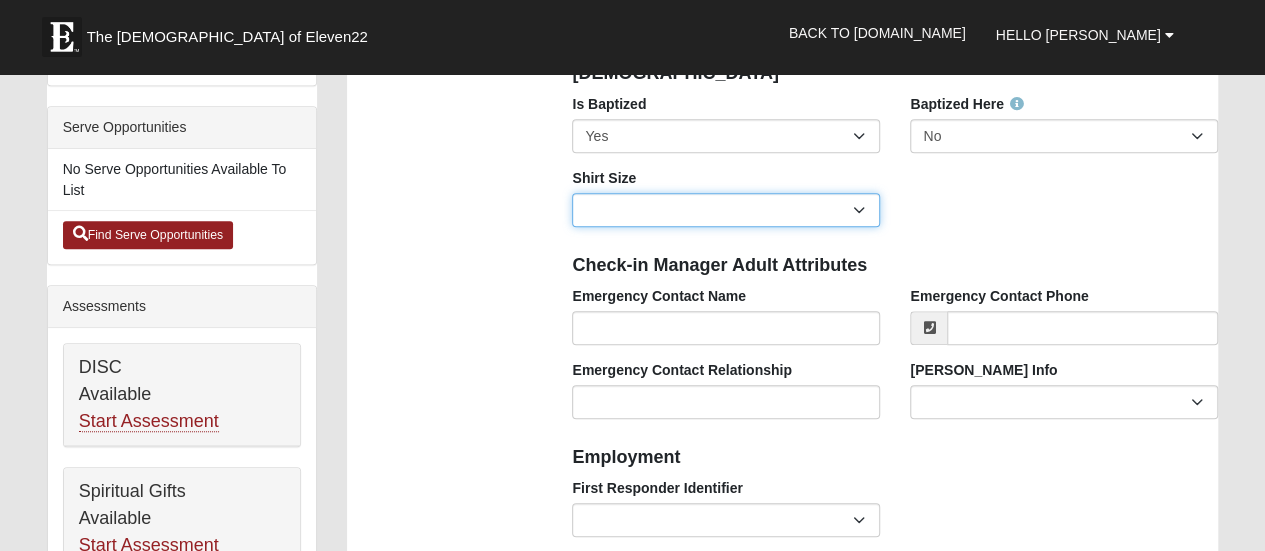 click on "Adult Small
Adult Medium
Adult Large
Adult XL
Adult XXL
Adult 3XL
Adult 4XL
Youth Small
Youth Medium
Youth Large" at bounding box center [726, 210] 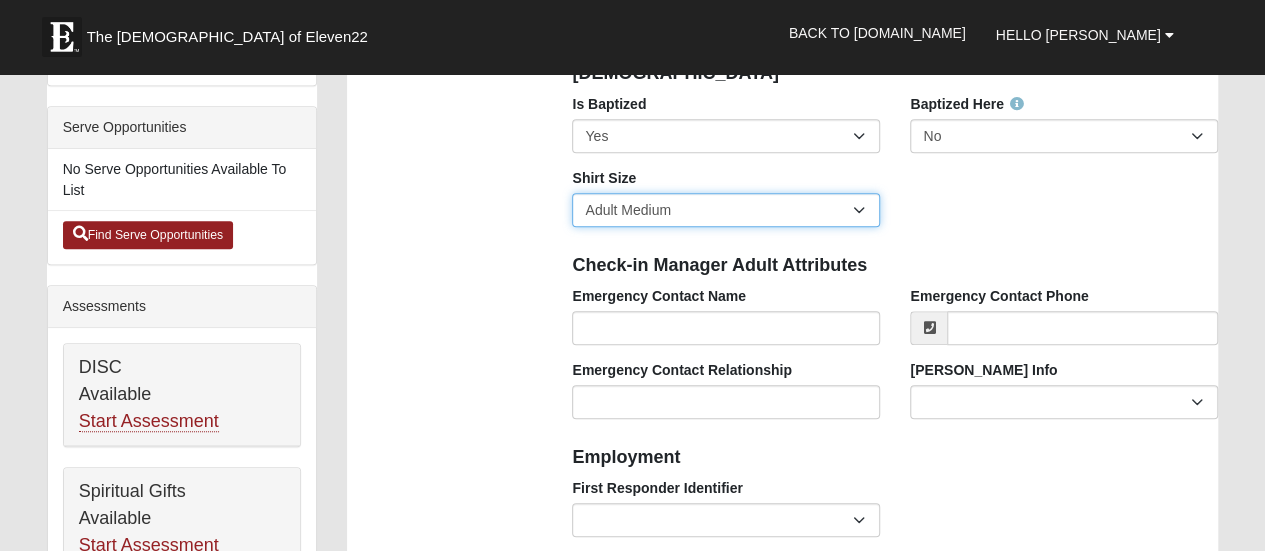 click on "Adult Small
Adult Medium
Adult Large
Adult XL
Adult XXL
Adult 3XL
Adult 4XL
Youth Small
Youth Medium
Youth Large" at bounding box center [726, 210] 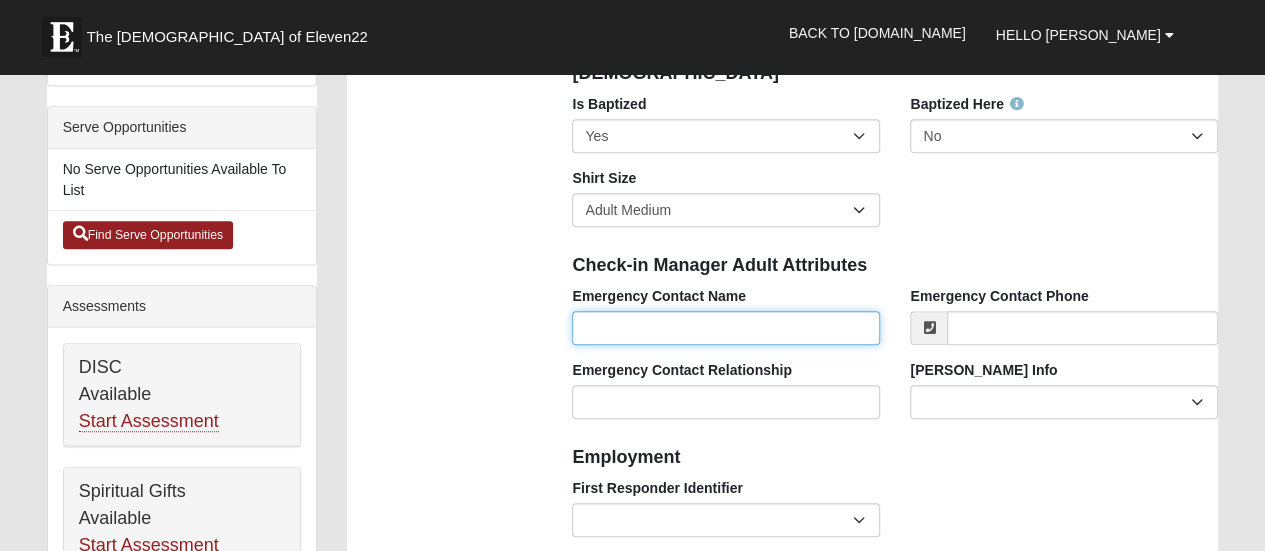 click on "Emergency Contact Name" at bounding box center [726, 328] 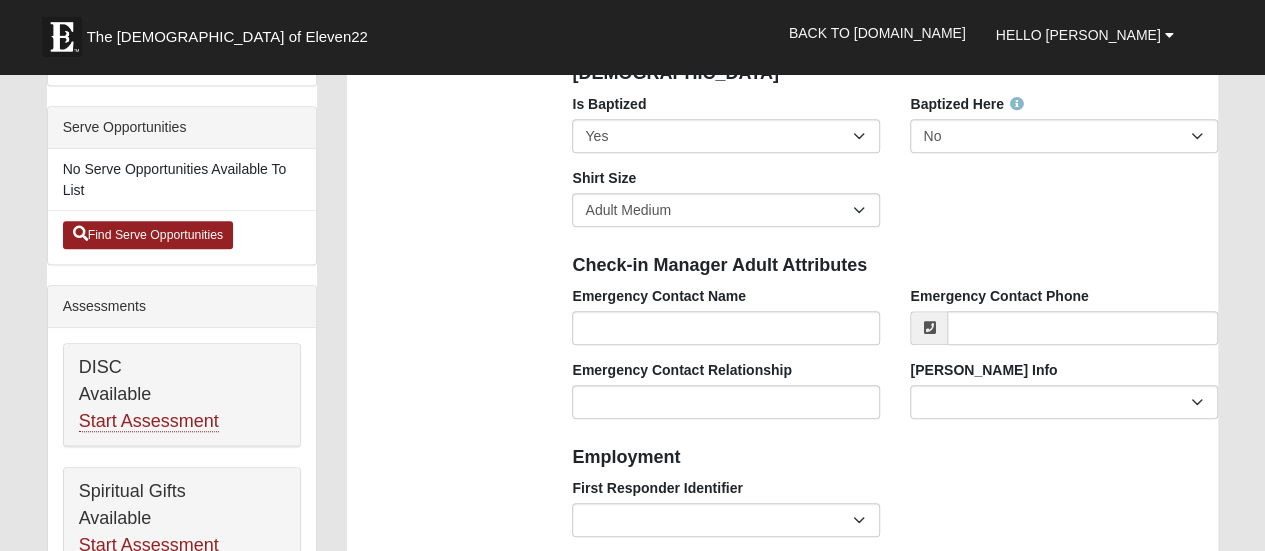 click on "Is Baptized
No
Yes
Baptized Here
No
Yes
Shirt Size
Adult Small
Adult Medium
Adult Large
Adult XL
Adult XXL
Adult 3XL
Adult 4XL
Youth Small
Youth Medium
Youth Large" at bounding box center [895, 168] 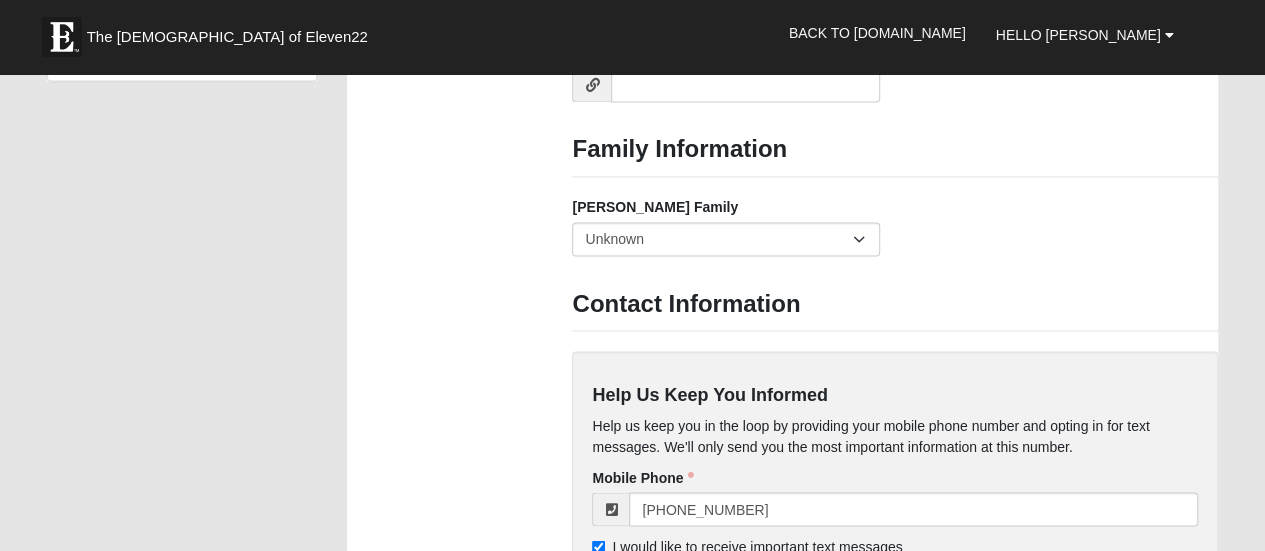 scroll, scrollTop: 1625, scrollLeft: 0, axis: vertical 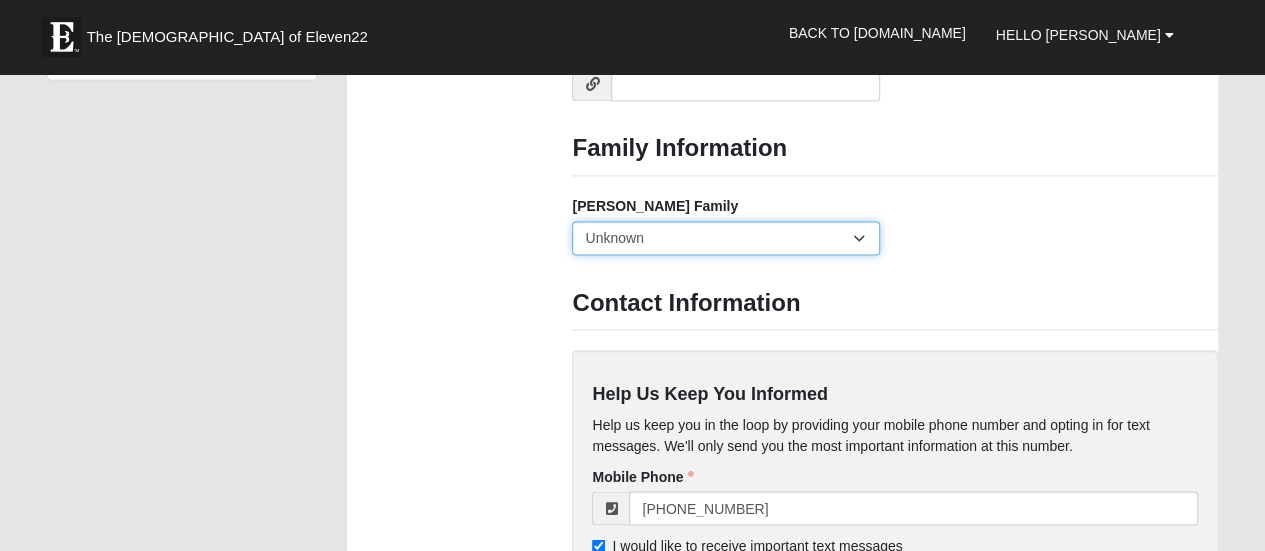 click on "Yes, we are a current foster family
No, we are a former foster family
No, we have never been a foster family
Unknown" at bounding box center [726, 238] 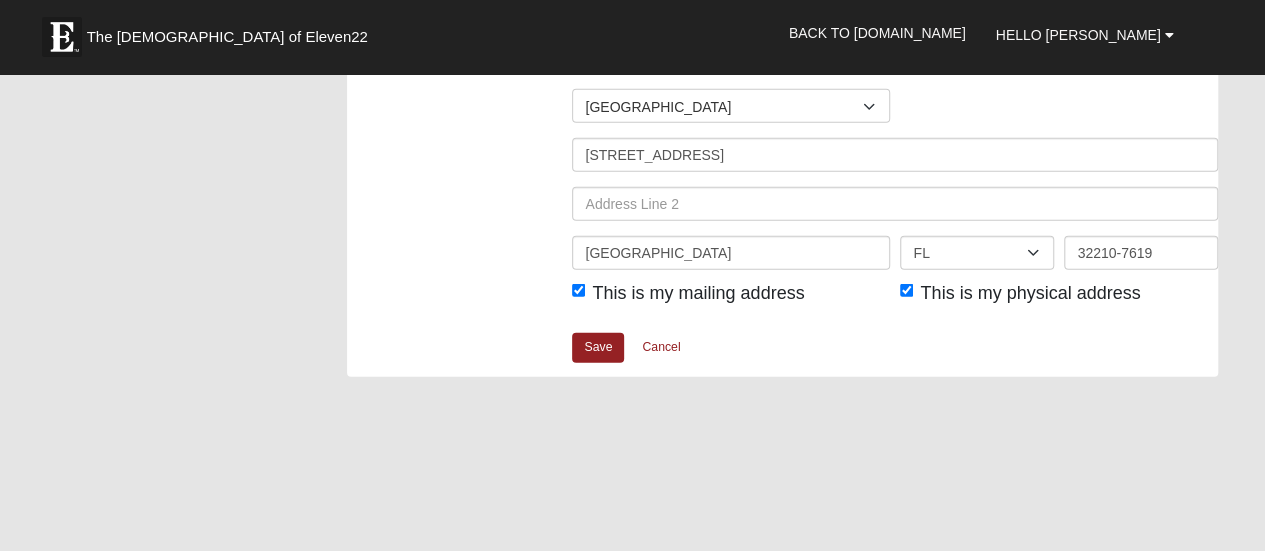 scroll, scrollTop: 2550, scrollLeft: 0, axis: vertical 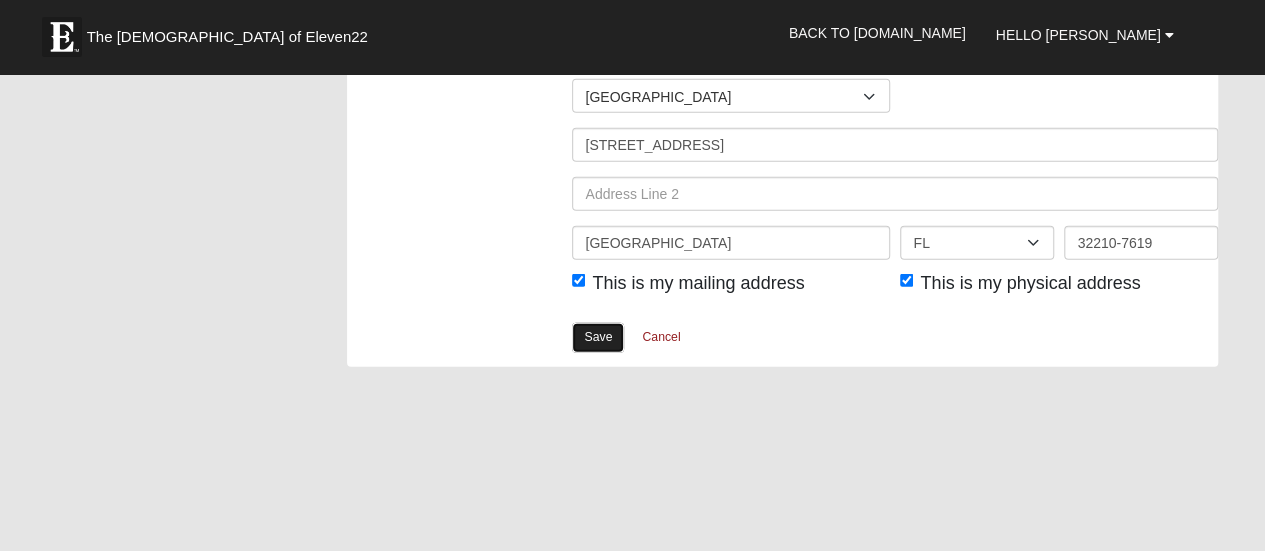 click on "Save" at bounding box center [598, 337] 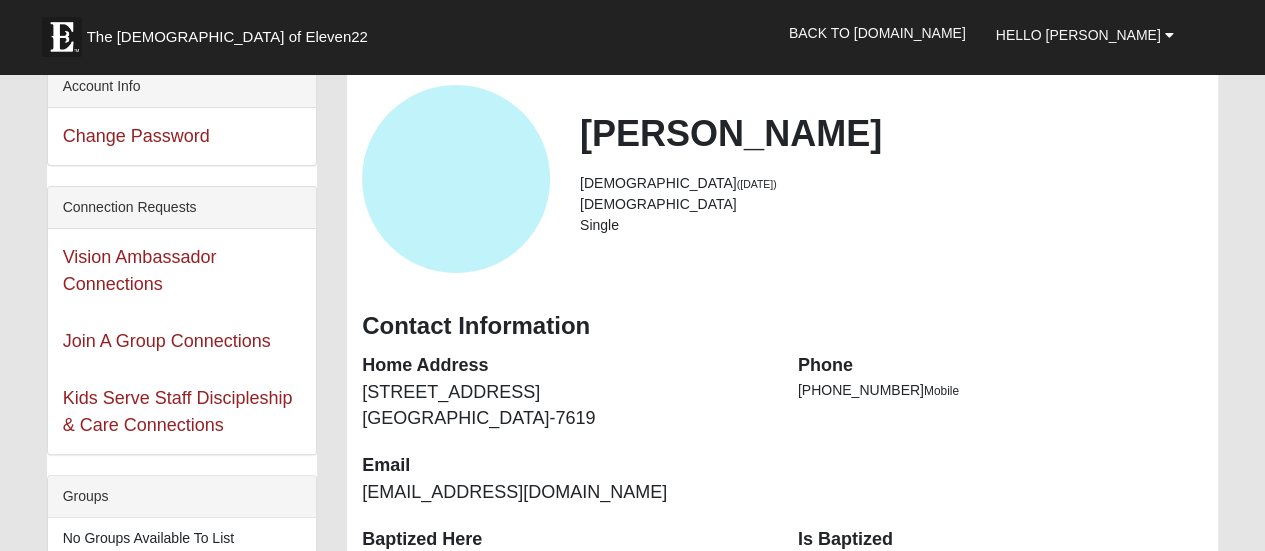scroll, scrollTop: 0, scrollLeft: 0, axis: both 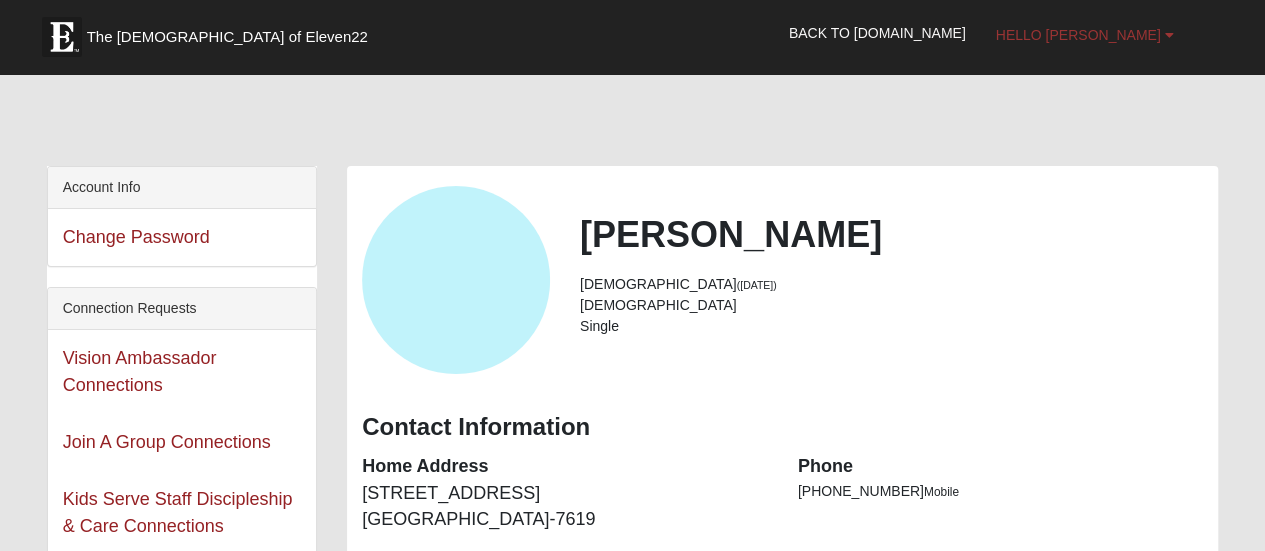 click at bounding box center (1168, 35) 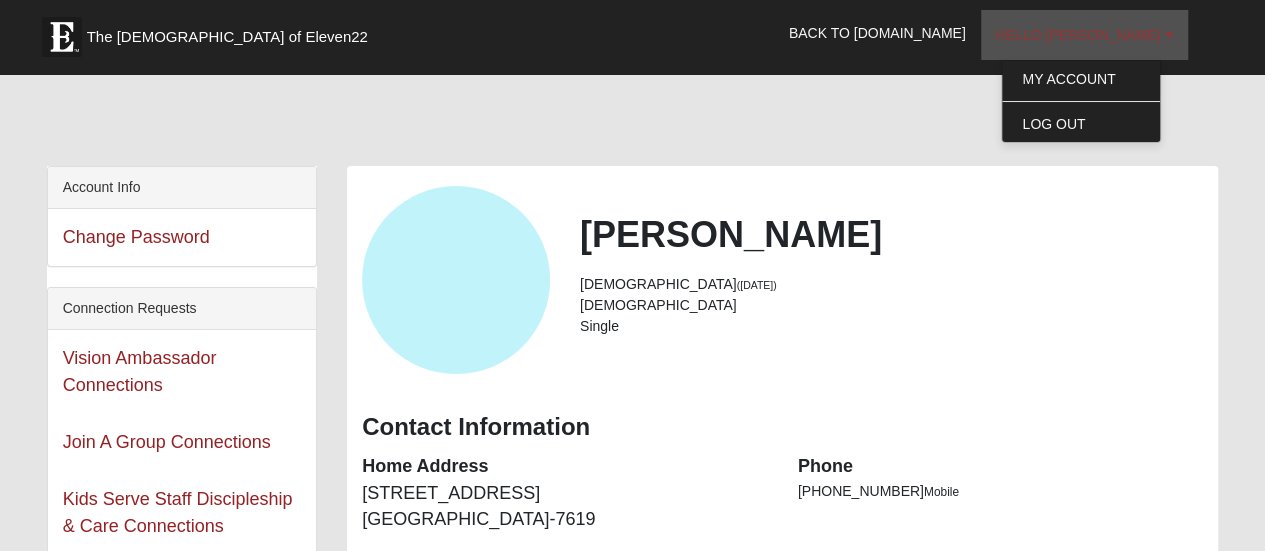 click at bounding box center (1168, 35) 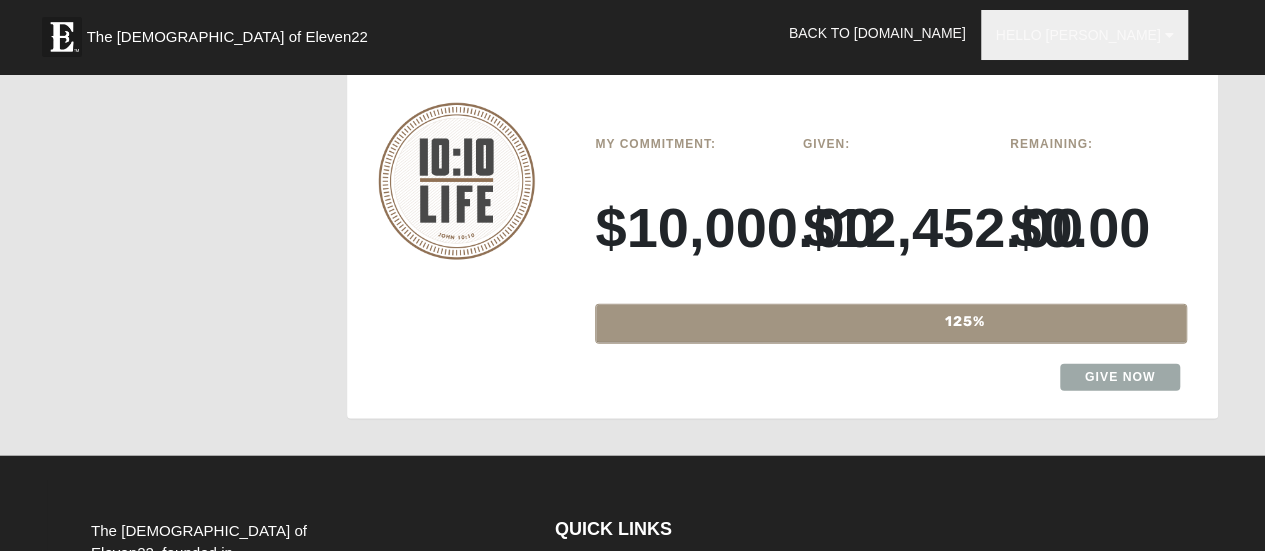 scroll, scrollTop: 2200, scrollLeft: 0, axis: vertical 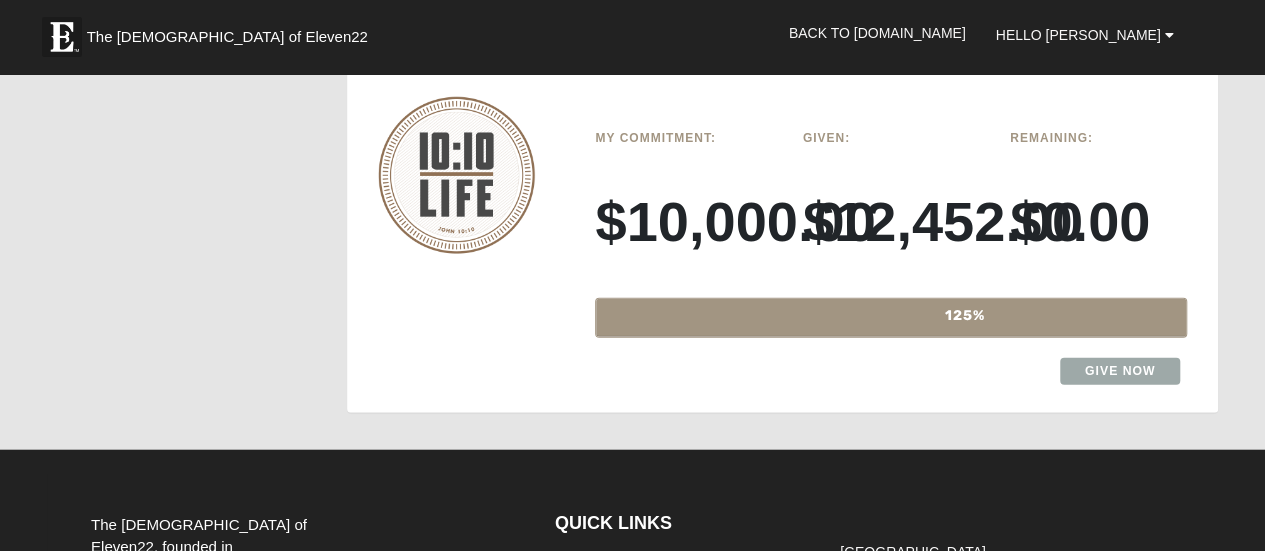 click on "$12,452.00" at bounding box center (891, 221) 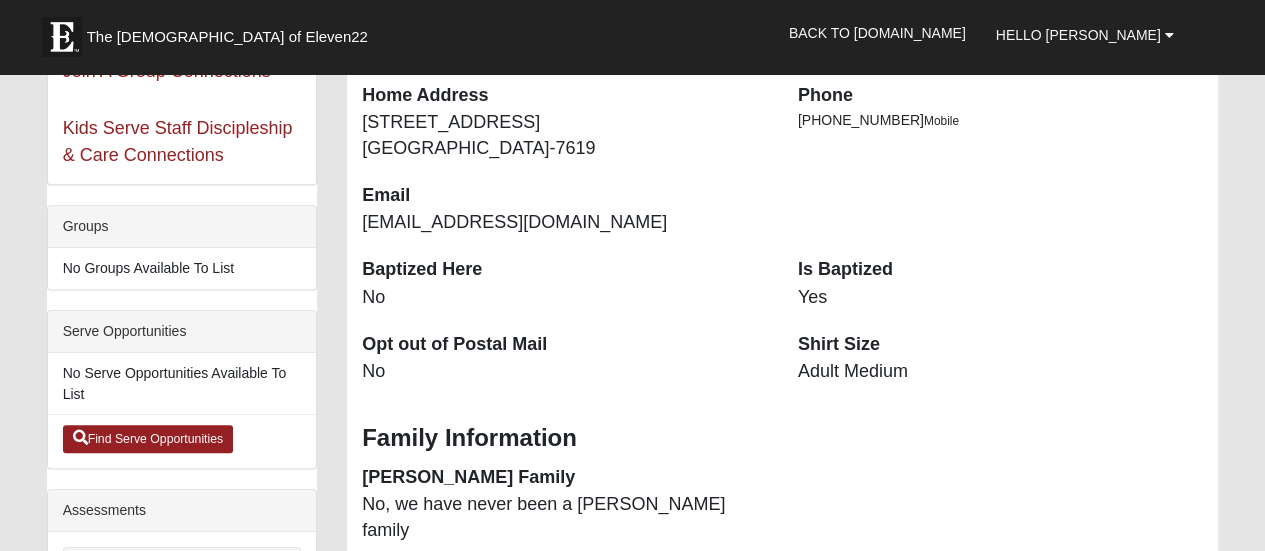 scroll, scrollTop: 0, scrollLeft: 0, axis: both 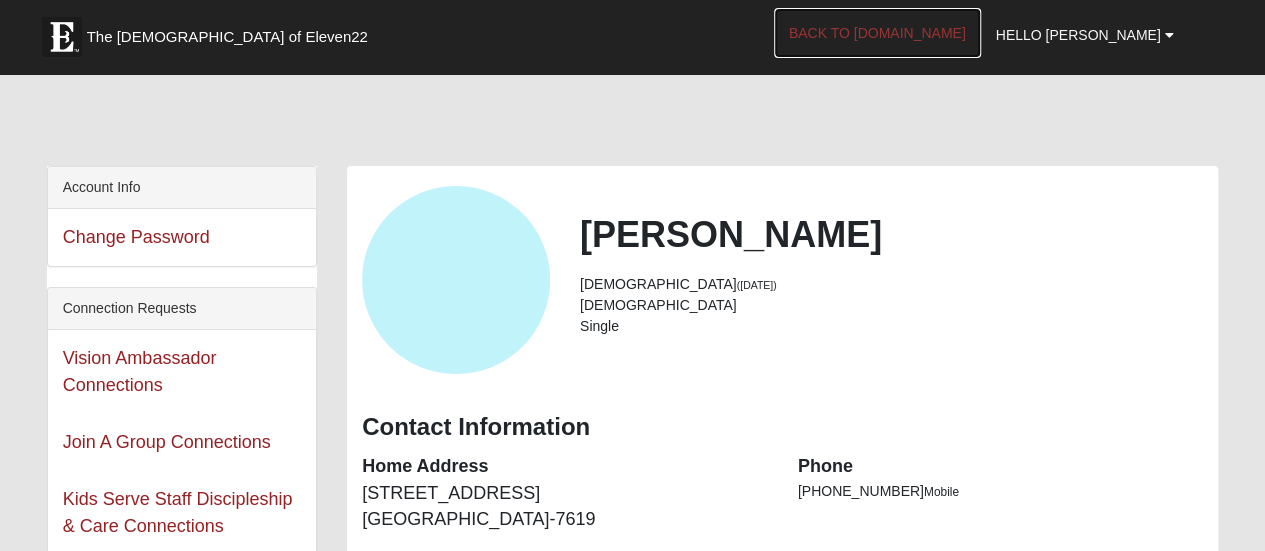click on "Back to [DOMAIN_NAME]" at bounding box center (877, 33) 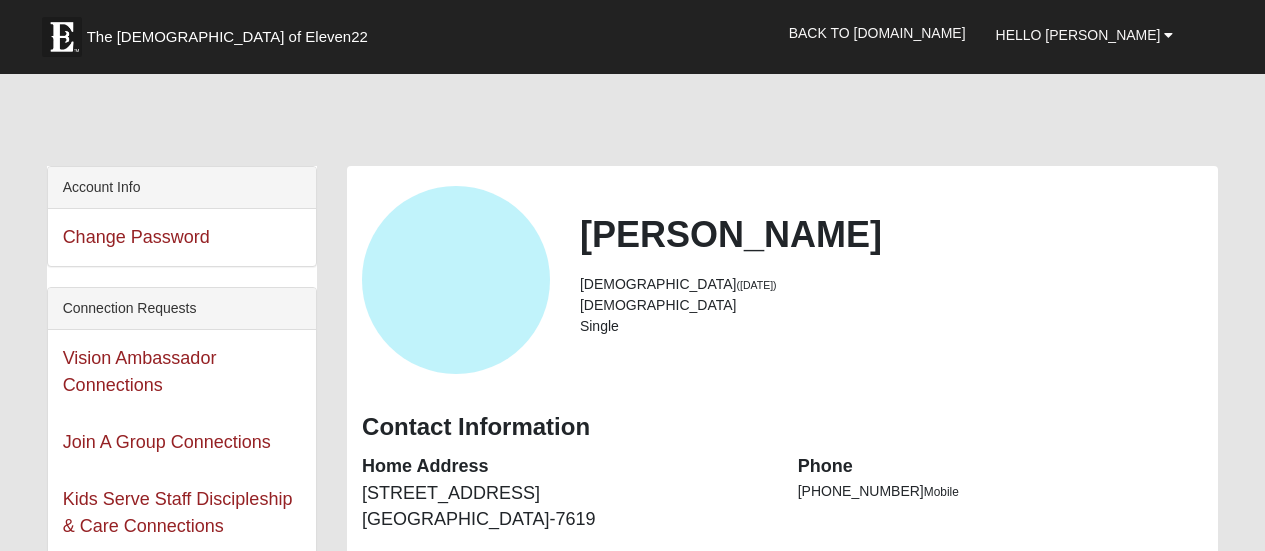 scroll, scrollTop: 0, scrollLeft: 0, axis: both 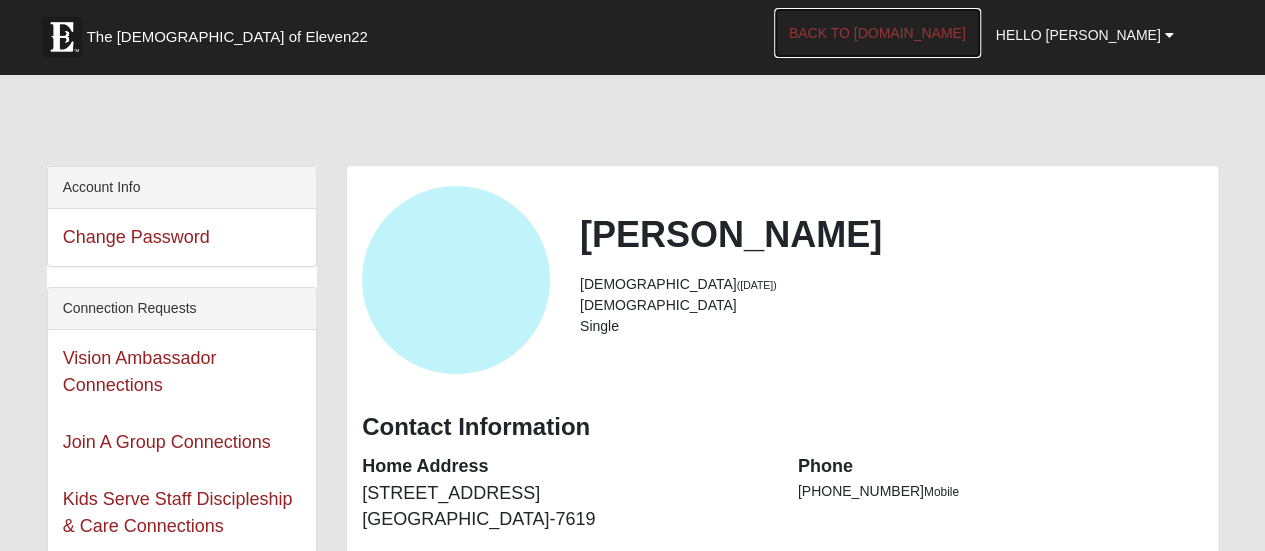click on "Back to [DOMAIN_NAME]" at bounding box center [877, 33] 